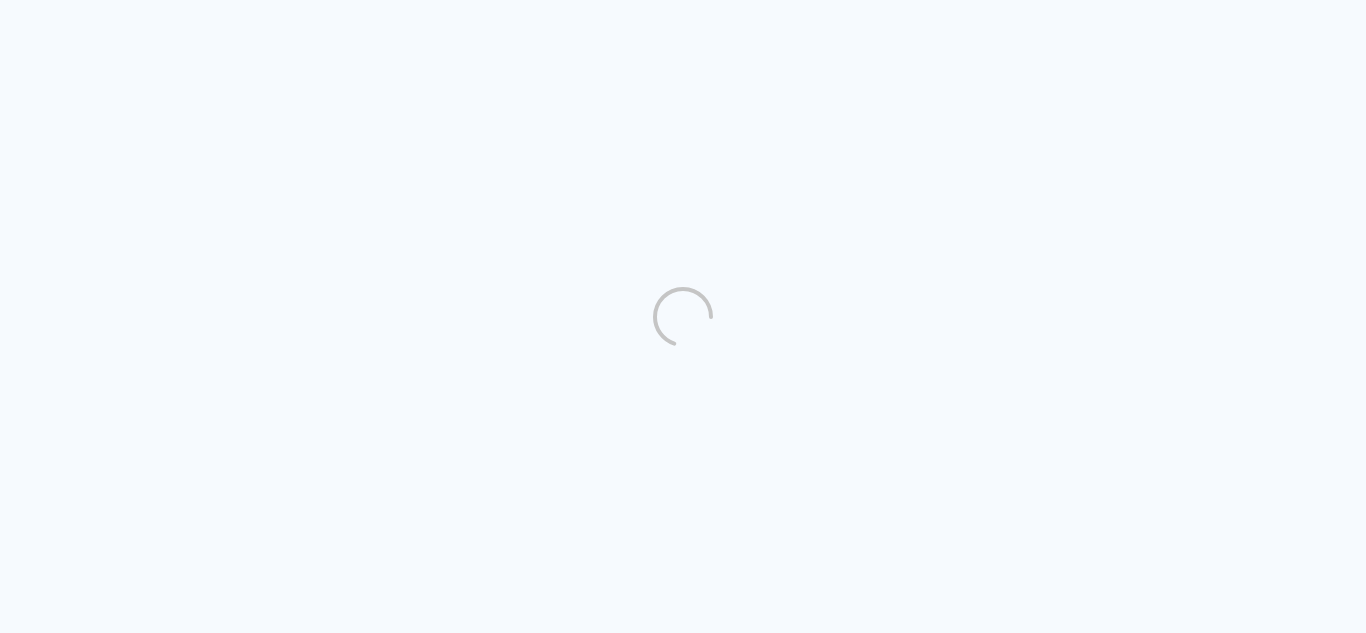 scroll, scrollTop: 0, scrollLeft: 0, axis: both 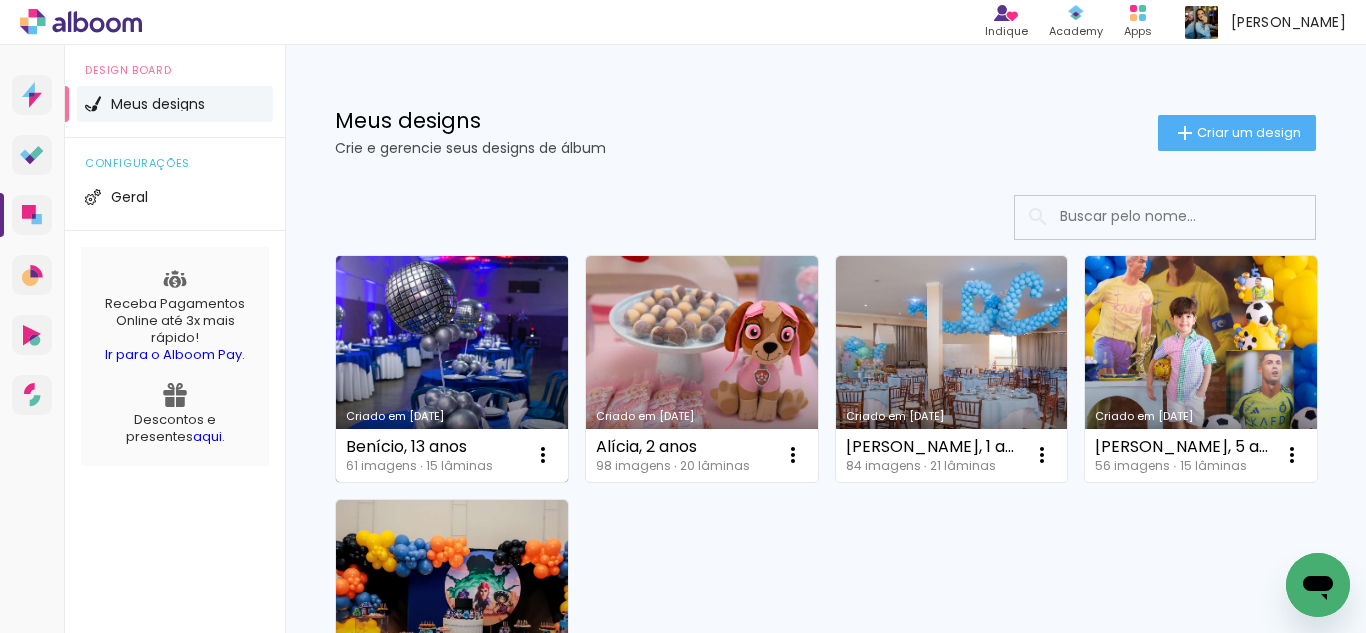 click on "Criado em [DATE]" at bounding box center [452, 369] 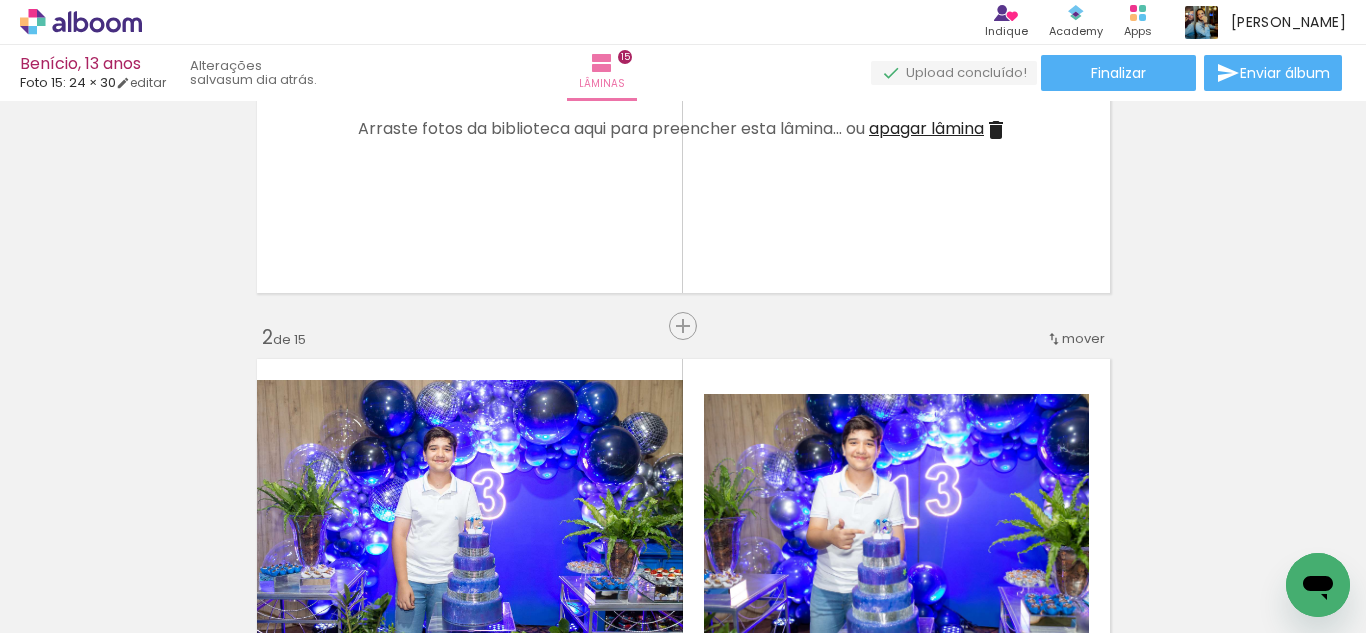 scroll, scrollTop: 400, scrollLeft: 0, axis: vertical 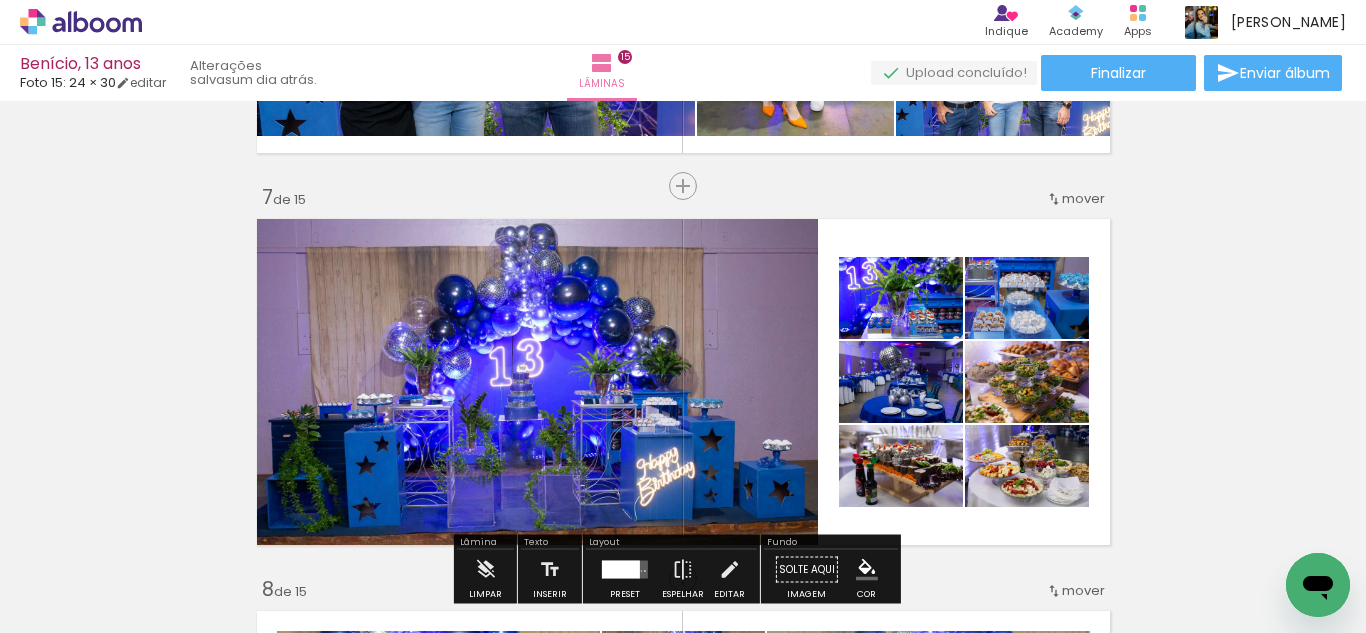 click at bounding box center (683, 382) 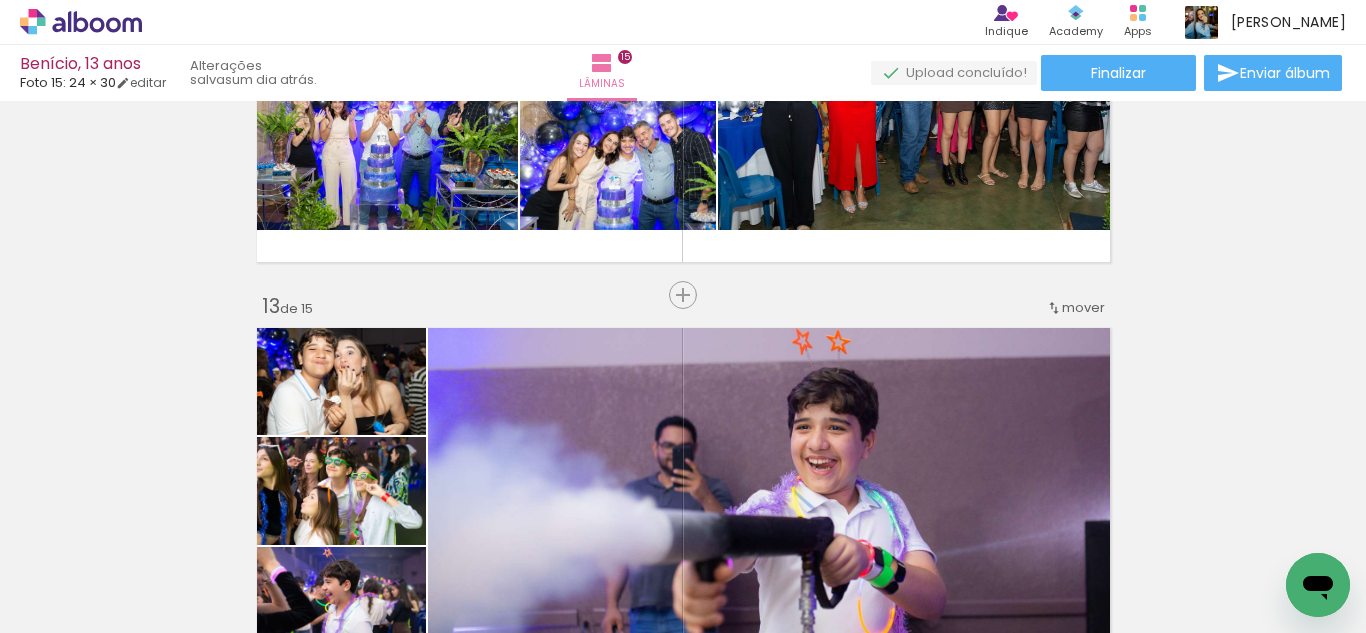 scroll, scrollTop: 4343, scrollLeft: 0, axis: vertical 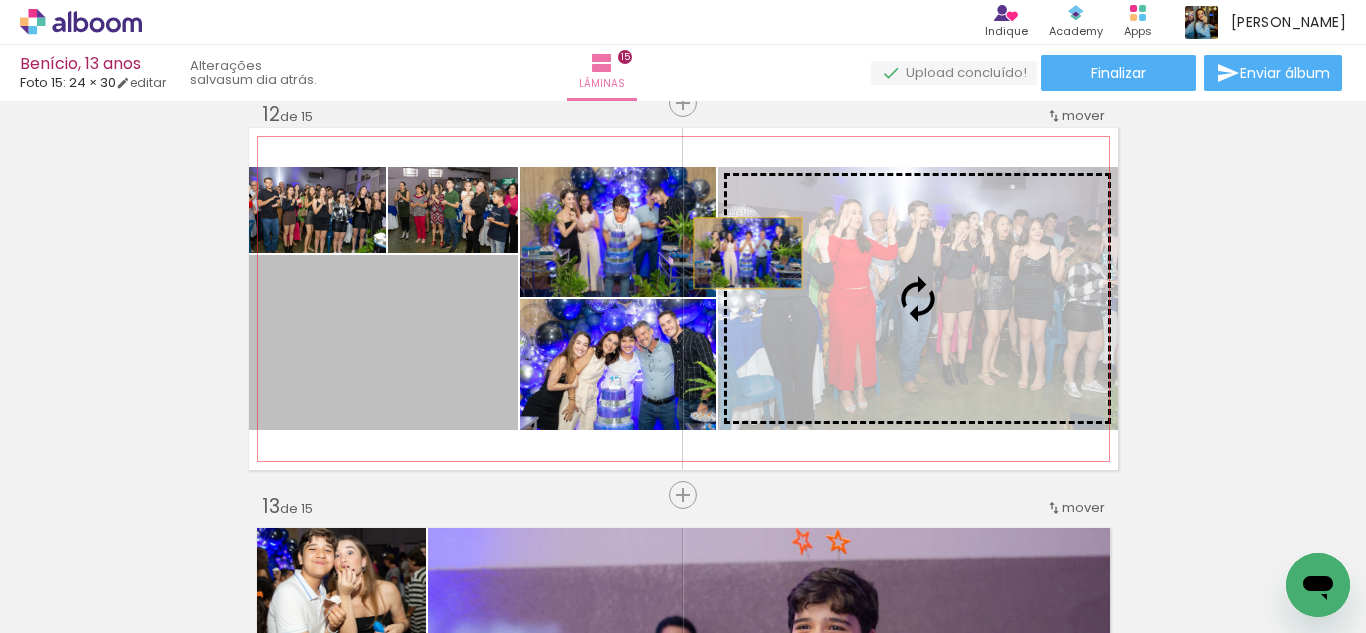 drag, startPoint x: 454, startPoint y: 322, endPoint x: 739, endPoint y: 253, distance: 293.2337 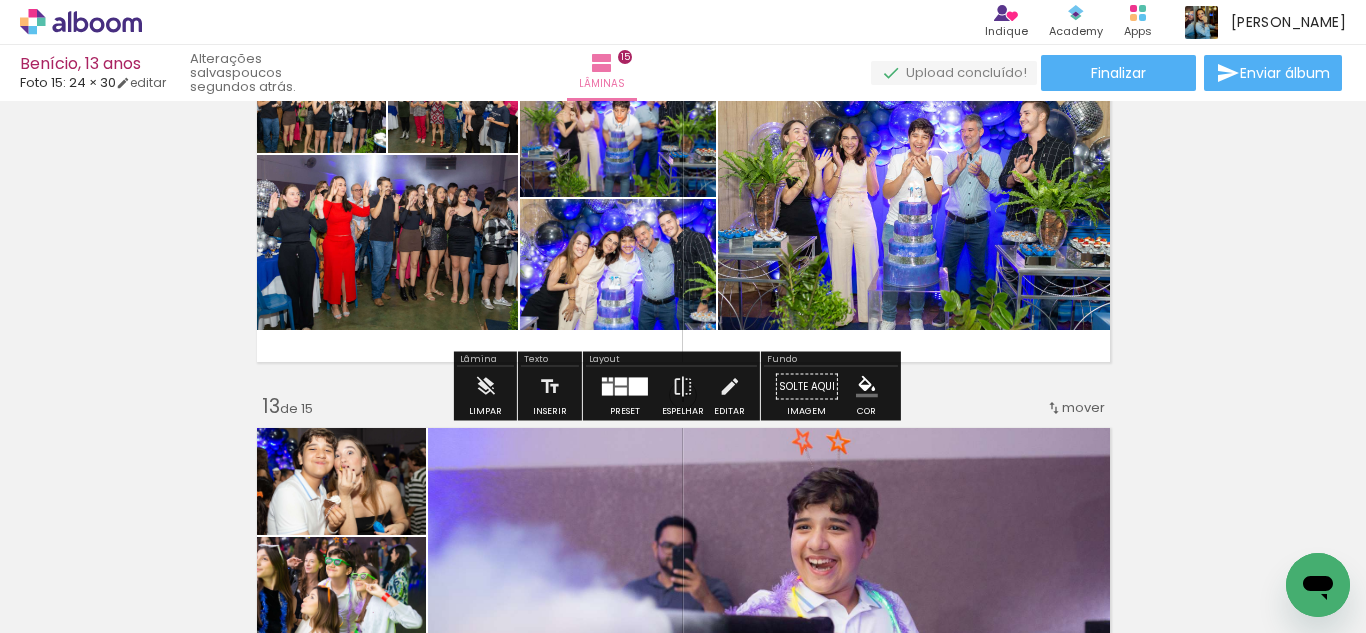 scroll, scrollTop: 4243, scrollLeft: 0, axis: vertical 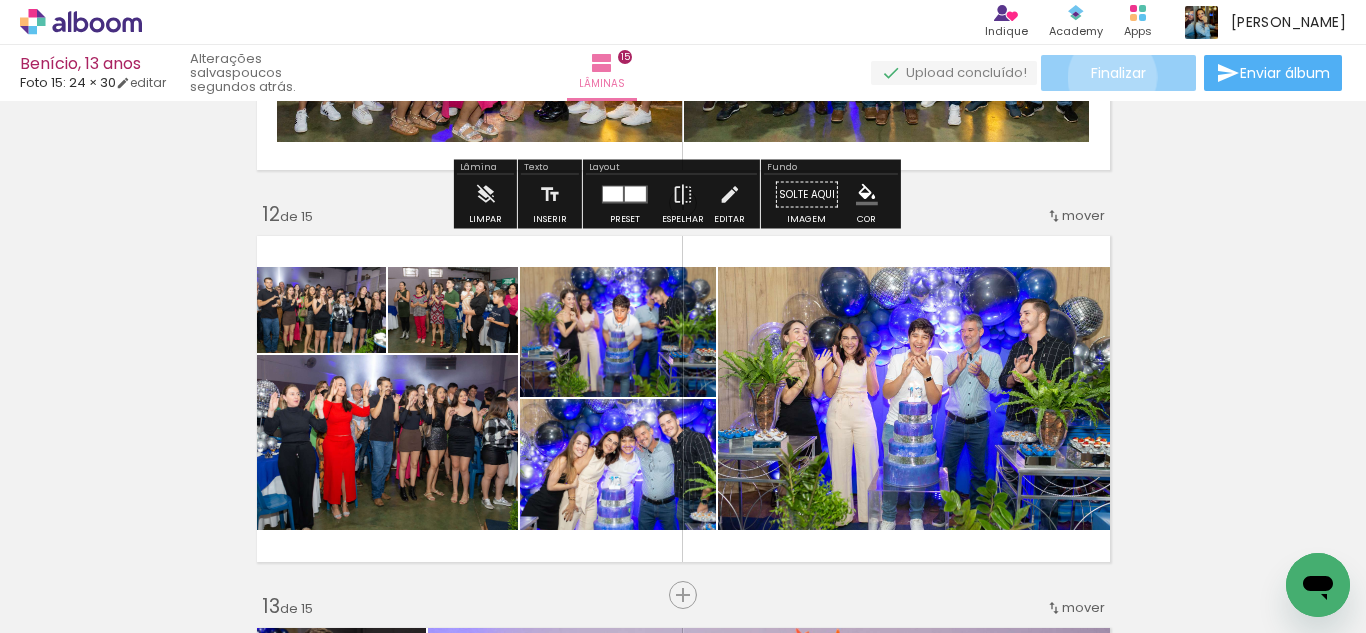 click on "Finalizar" 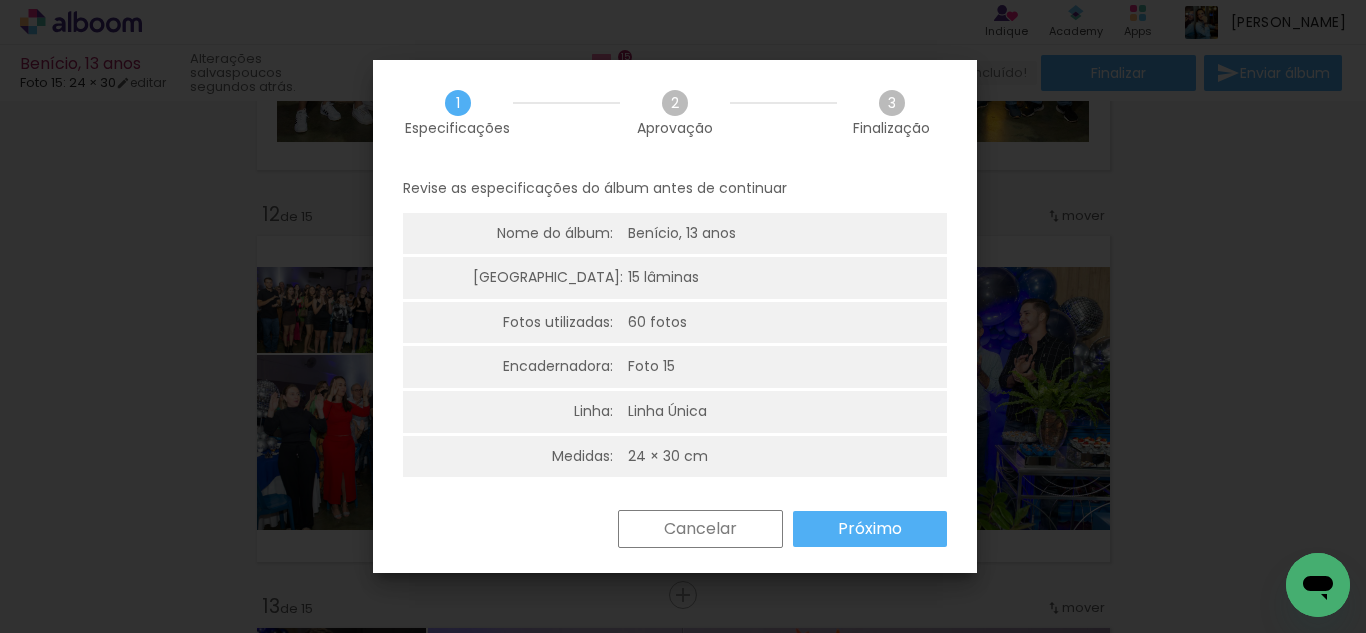 click on "Próximo" at bounding box center (870, 529) 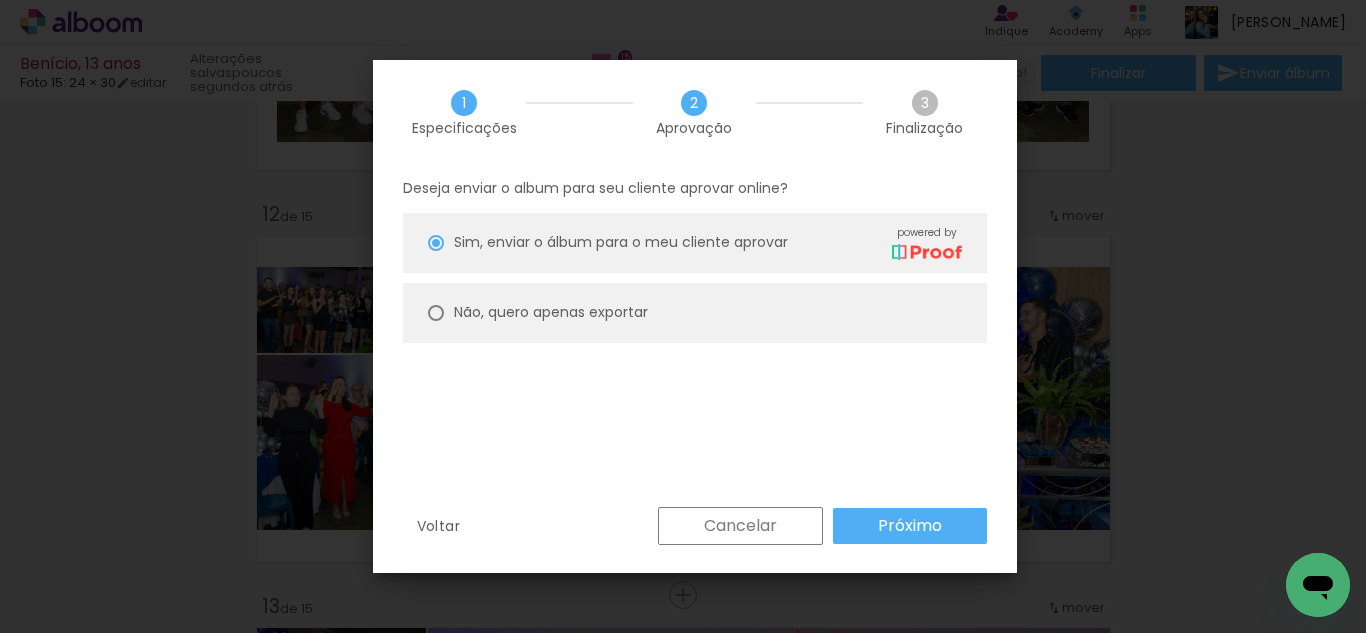 click on "Não, quero apenas exportar" at bounding box center [695, 313] 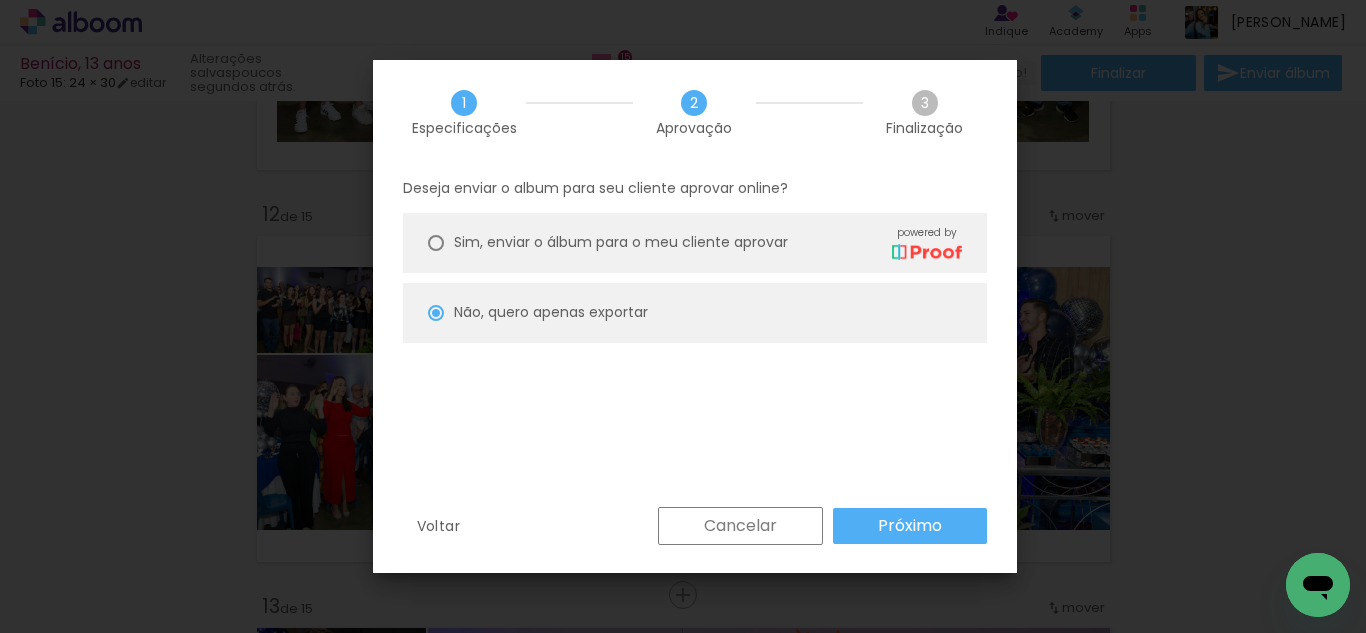 click on "Próximo" at bounding box center [0, 0] 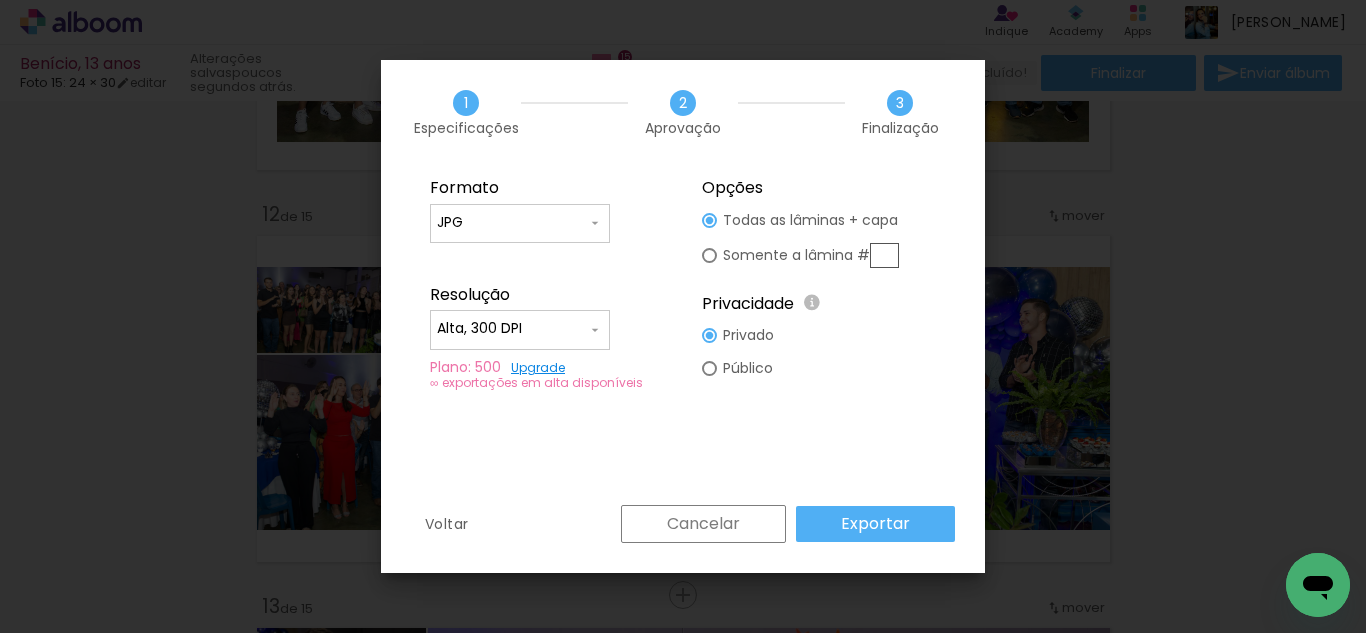click at bounding box center (884, 255) 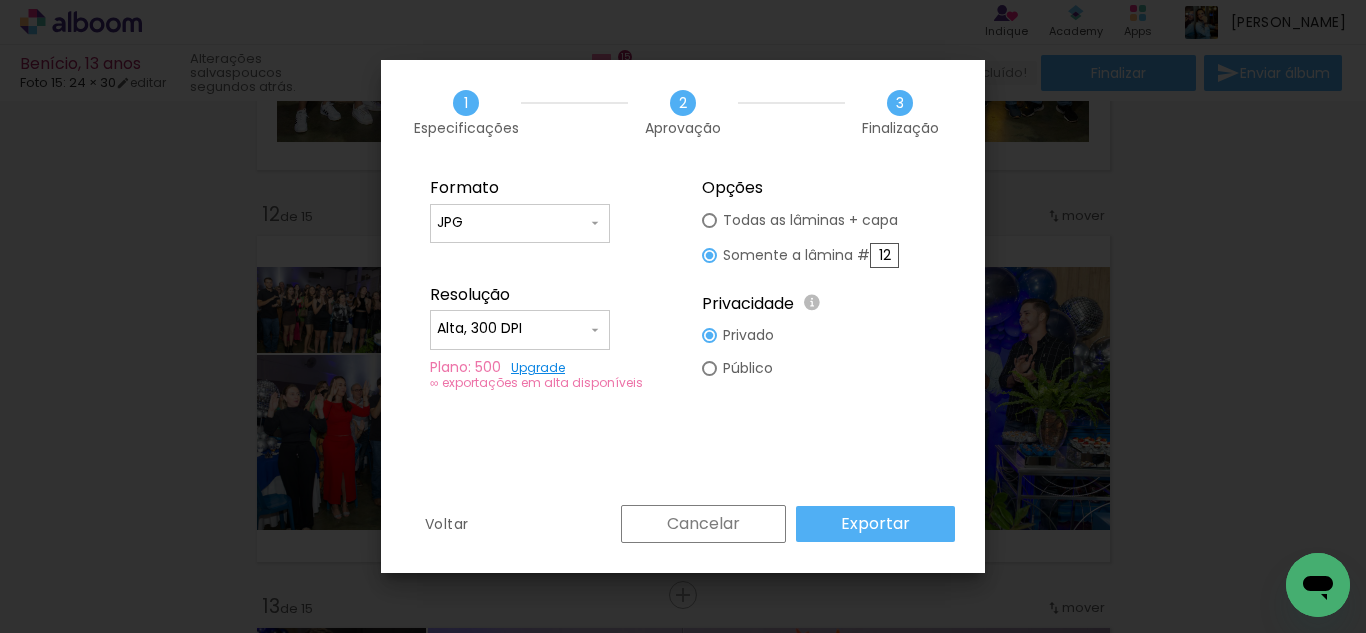 type on "12" 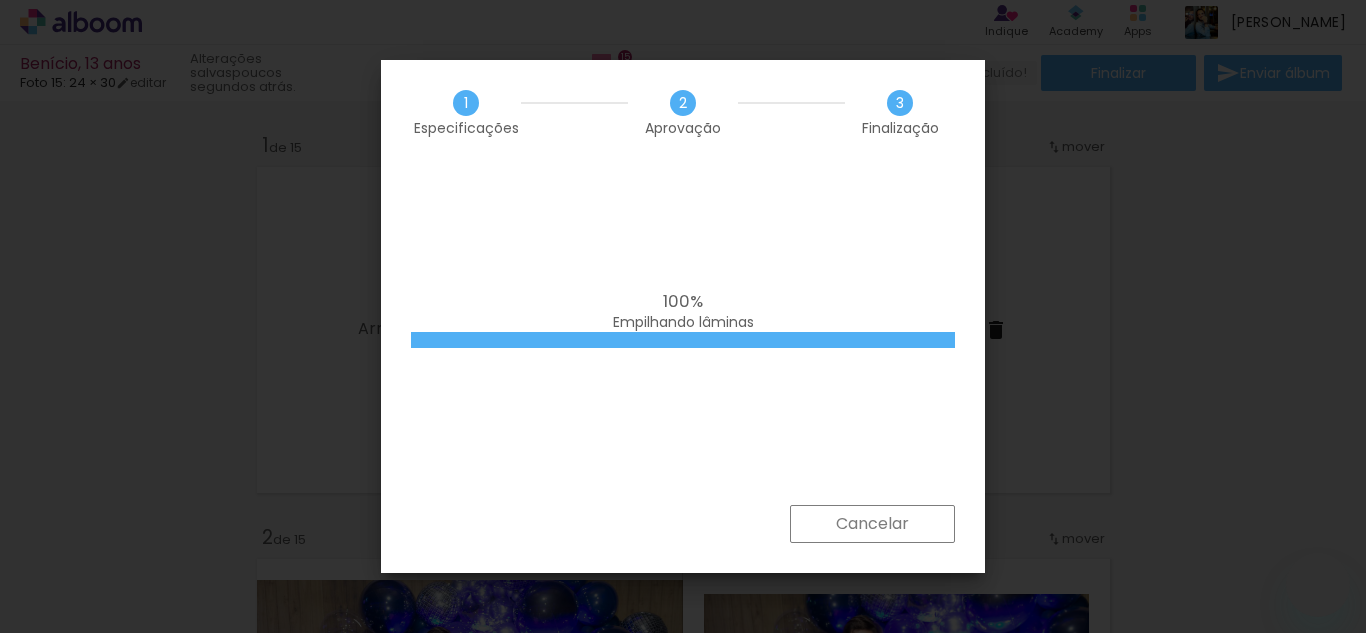 scroll, scrollTop: 0, scrollLeft: 0, axis: both 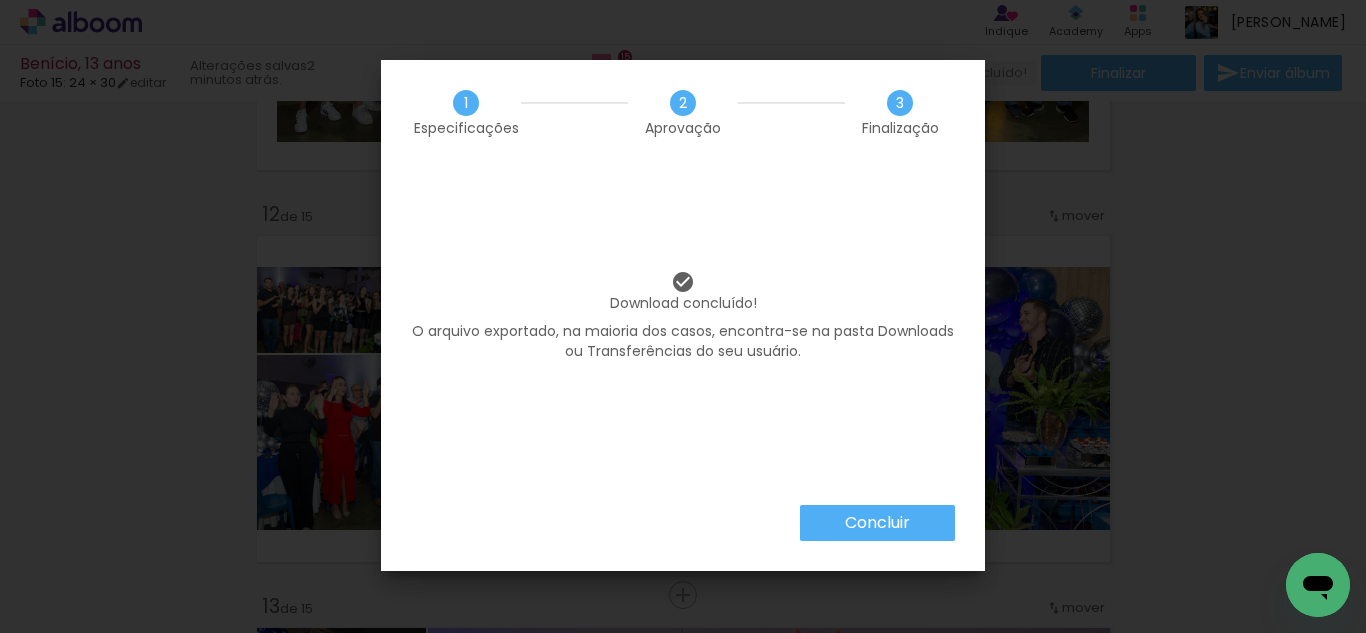 click on "Concluir" at bounding box center (0, 0) 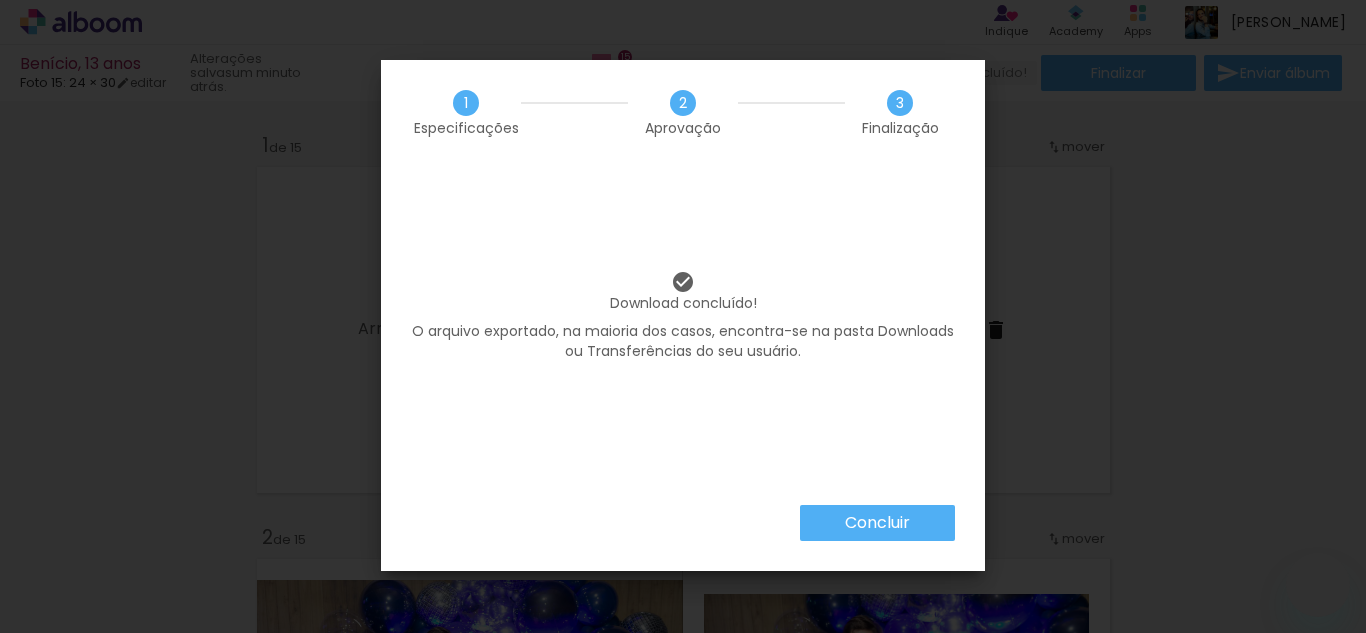 scroll, scrollTop: 0, scrollLeft: 0, axis: both 